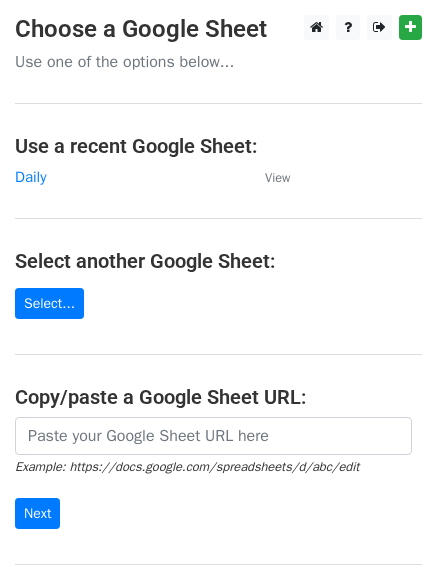 scroll, scrollTop: 0, scrollLeft: 0, axis: both 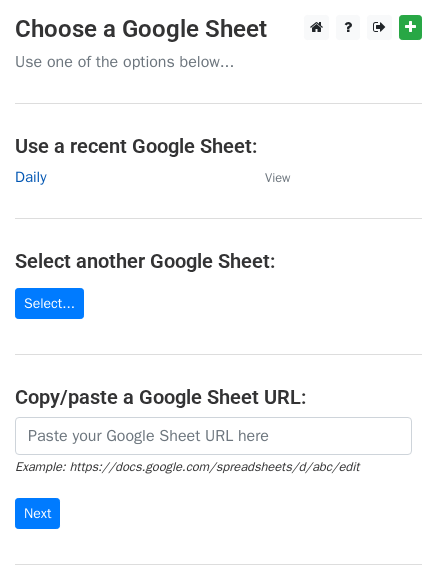 click on "Daily" at bounding box center (30, 177) 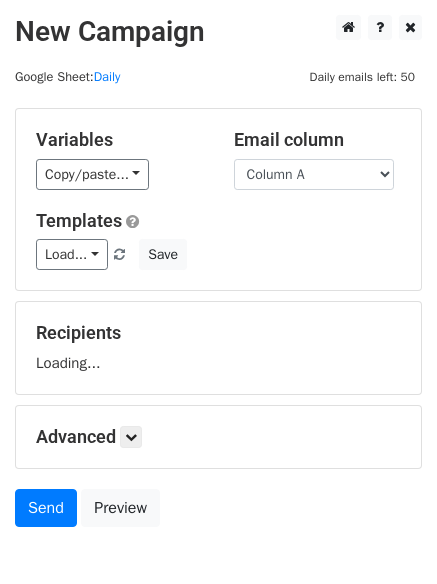 scroll, scrollTop: 0, scrollLeft: 0, axis: both 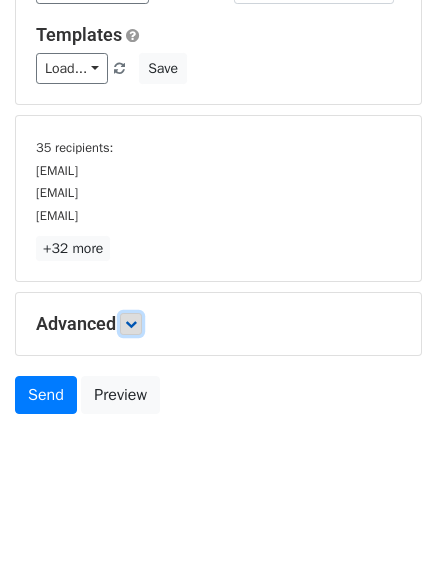 click at bounding box center (131, 324) 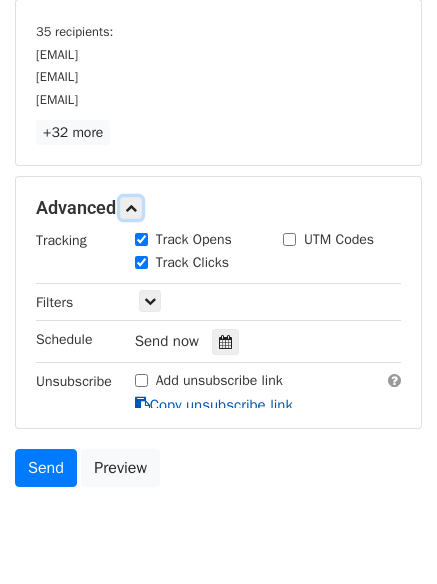 scroll, scrollTop: 329, scrollLeft: 0, axis: vertical 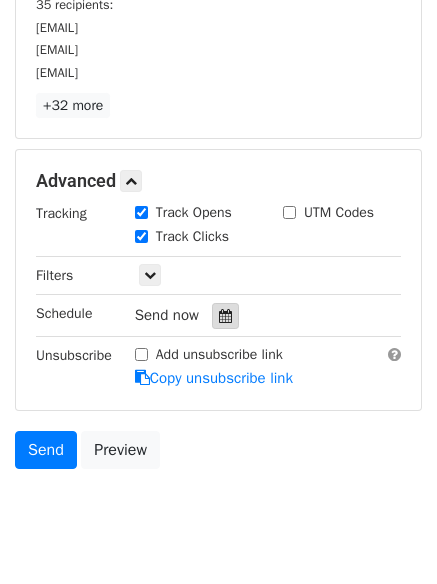 click at bounding box center [225, 316] 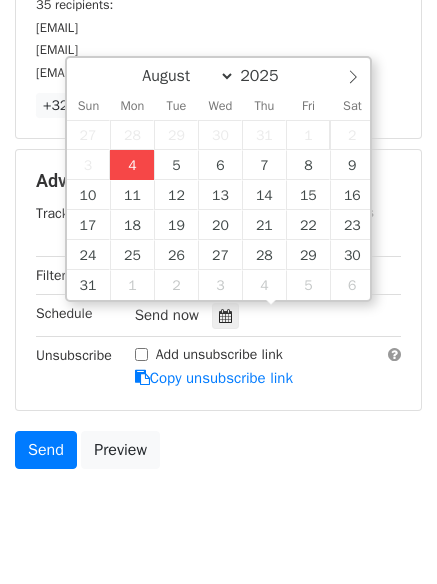 type on "2025-08-04 16:57" 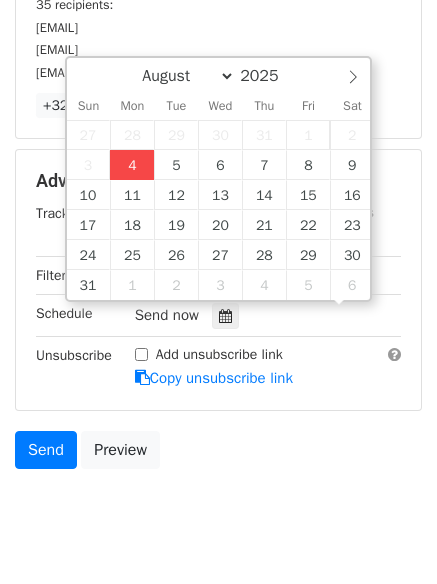 scroll, scrollTop: 1, scrollLeft: 0, axis: vertical 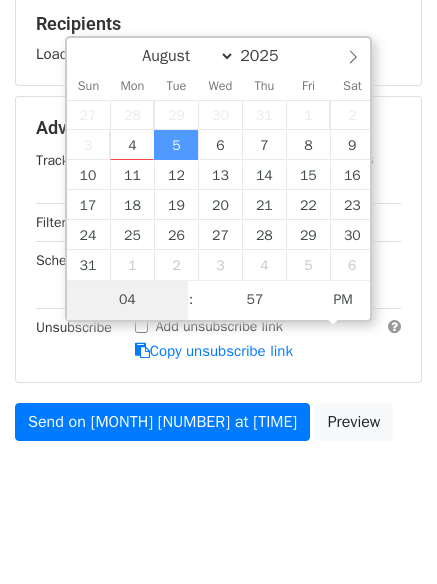 click on "28" at bounding box center (132, 115) 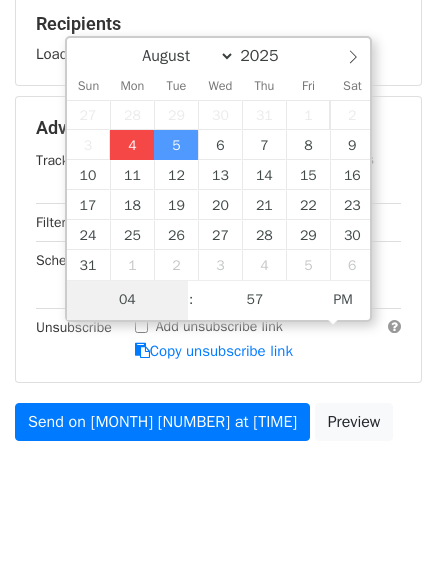 type on "2025-08-04 16:57" 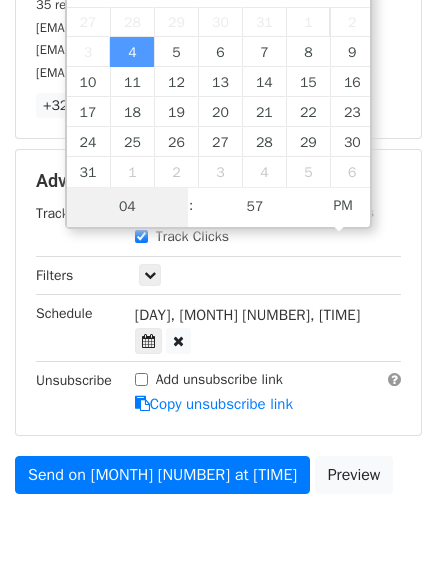 scroll, scrollTop: 309, scrollLeft: 0, axis: vertical 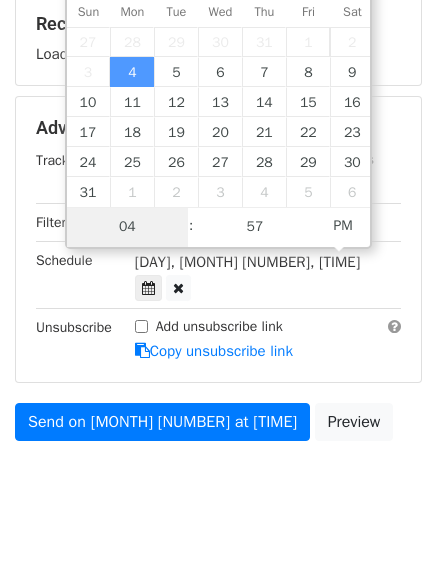 type on "5" 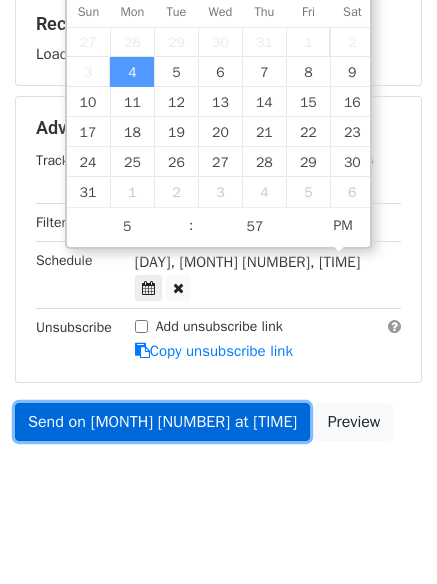 type on "2025-08-04 17:57" 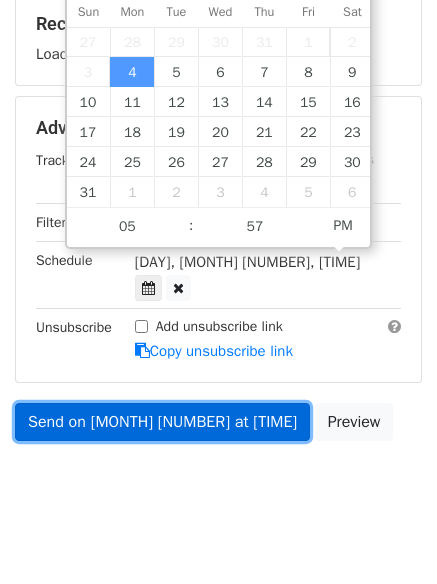 click on "Variables
Copy/paste...
{{Column A}}
{{Column B}}
{{Column C}}
Email column
Column A
Column B
Column C
Templates
Load...
No templates saved
Save
Recipients Loading...
Advanced
Tracking
Track Opens
UTM Codes
Track Clicks
Filters
Only include spreadsheet rows that match the following filters:
Schedule
Mon, Aug 4, 4:57pm
2025-08-04 17:57
Unsubscribe
Add unsubscribe link
Copy unsubscribe link
Send on Aug 4 at 4:57pm
Preview" at bounding box center (218, 125) 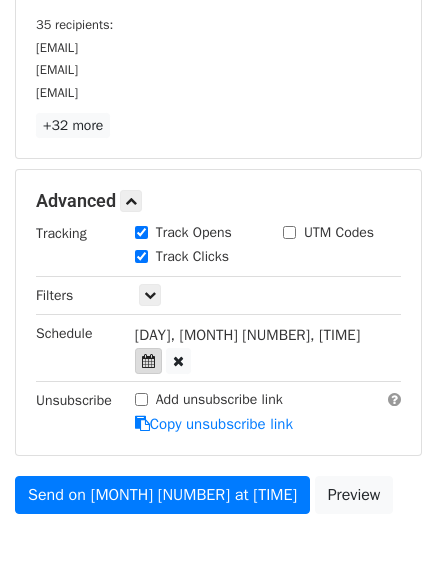 drag, startPoint x: 296, startPoint y: 327, endPoint x: 294, endPoint y: 339, distance: 12.165525 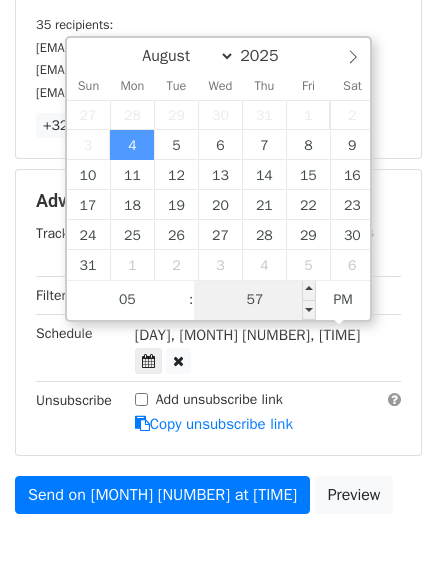 click on "57" at bounding box center (255, 300) 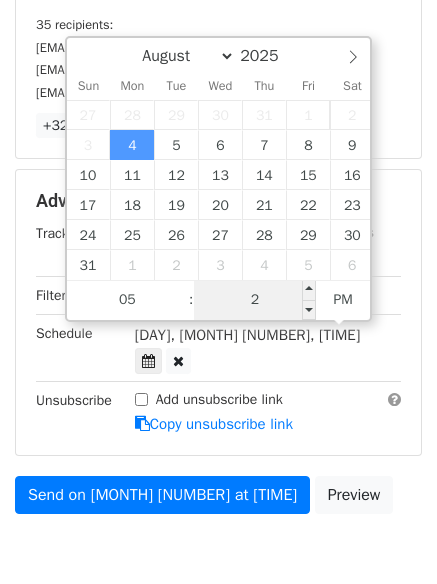 type on "22" 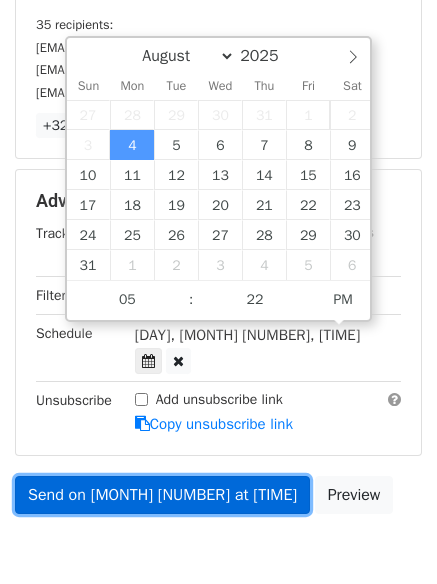 type on "2025-08-04 17:22" 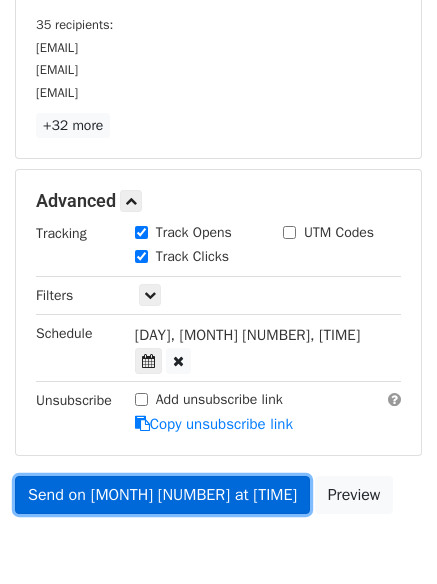 click on "Send on Aug 4 at 5:57pm" at bounding box center [162, 495] 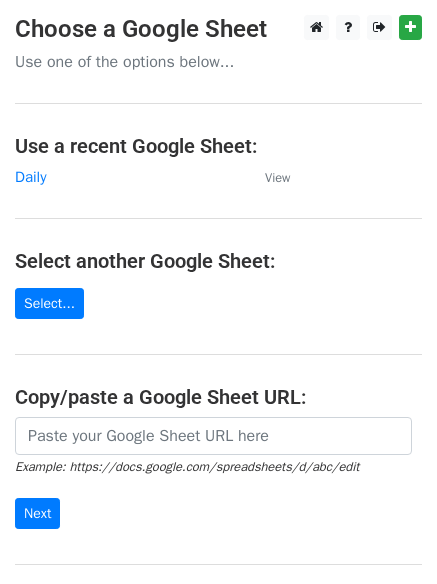 scroll, scrollTop: 0, scrollLeft: 0, axis: both 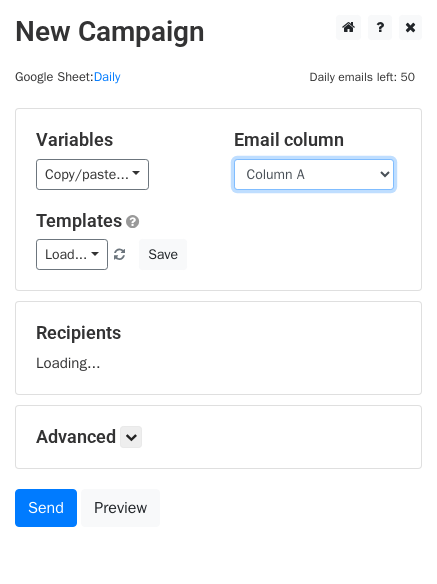 drag, startPoint x: 0, startPoint y: 0, endPoint x: 314, endPoint y: 161, distance: 352.86966 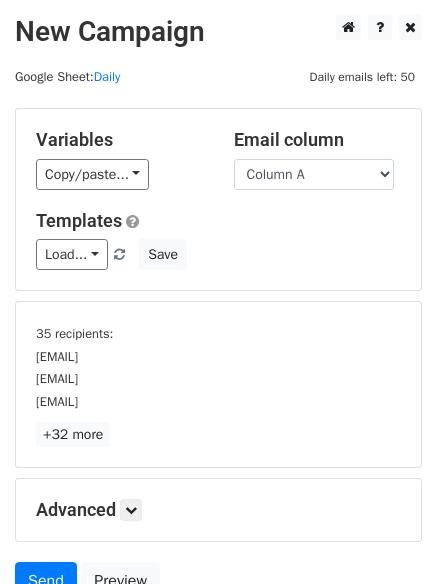 click on "Templates
Load...
No templates saved
Save" at bounding box center (218, 240) 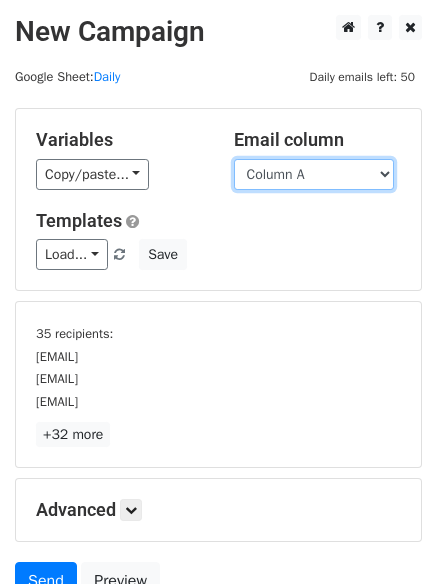 drag, startPoint x: 325, startPoint y: 176, endPoint x: 322, endPoint y: 189, distance: 13.341664 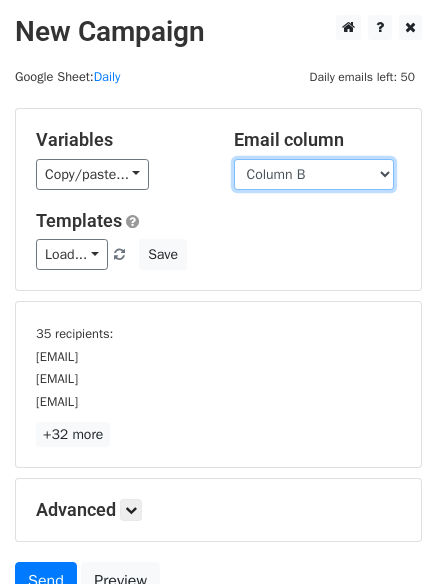 click on "Column A
Column B
Column C" at bounding box center [314, 174] 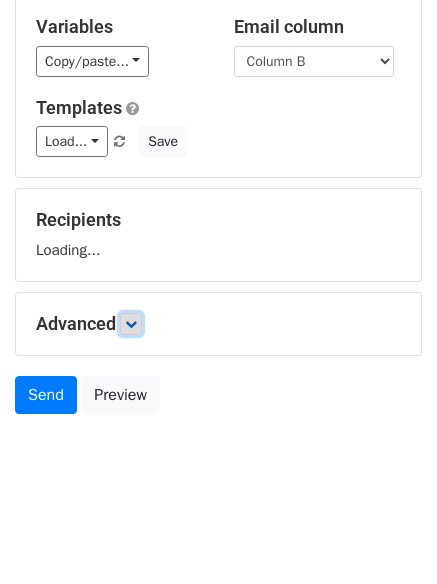click at bounding box center [131, 324] 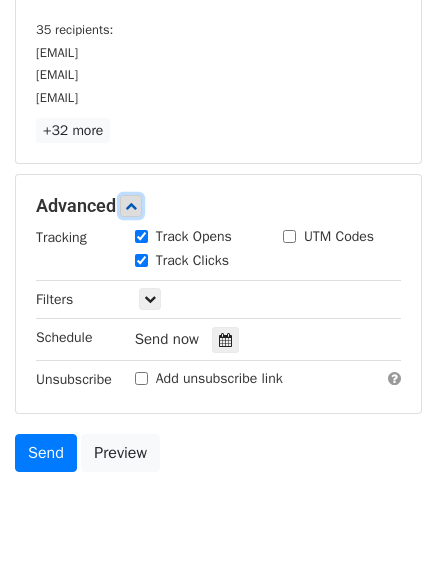 scroll, scrollTop: 306, scrollLeft: 0, axis: vertical 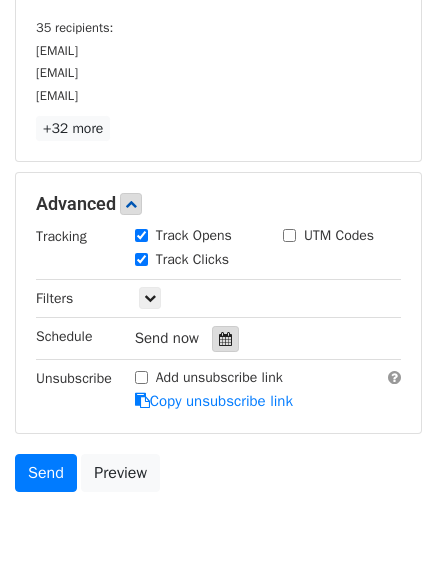 click at bounding box center (225, 339) 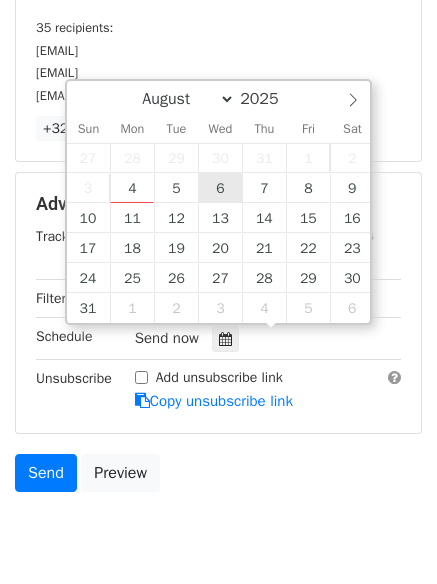 type on "2025-08-06 12:00" 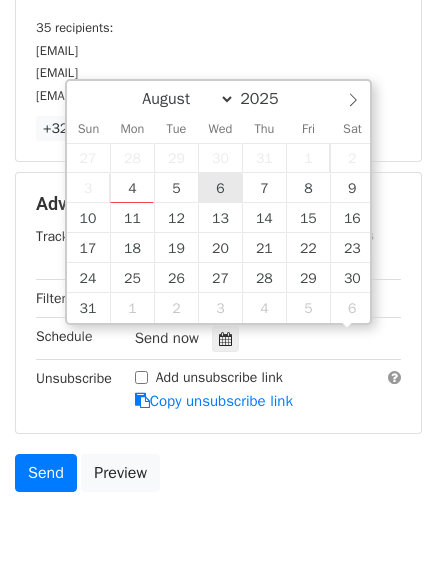 scroll, scrollTop: 1, scrollLeft: 0, axis: vertical 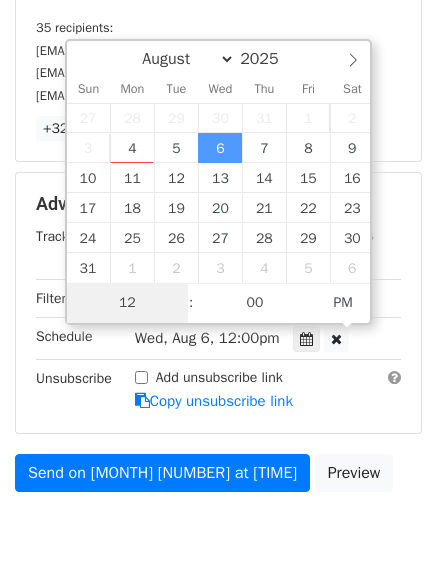 type on "6" 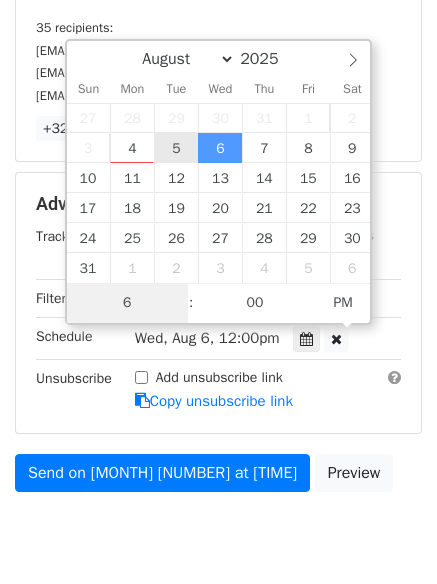 type on "2025-08-05 18:00" 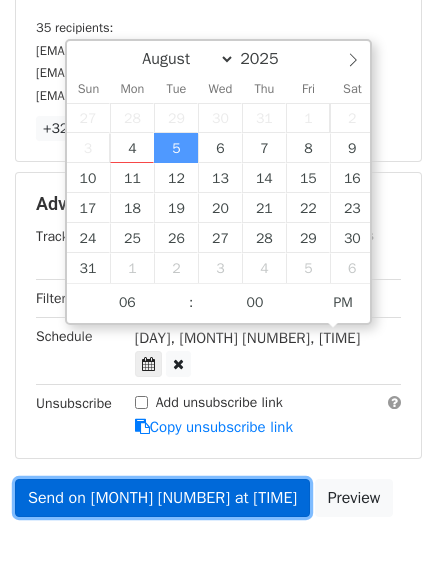 click on "Send on Aug 5 at 6:00pm" at bounding box center [162, 498] 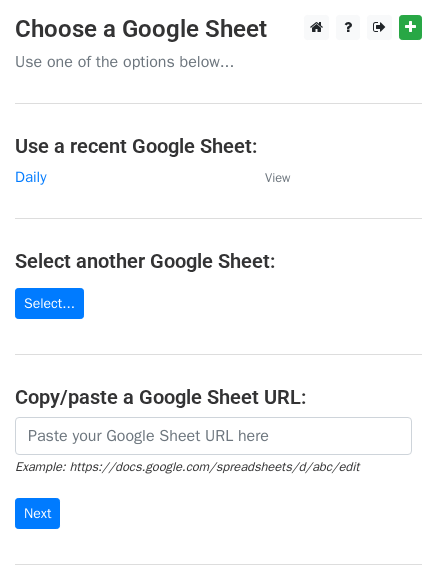 scroll, scrollTop: 0, scrollLeft: 0, axis: both 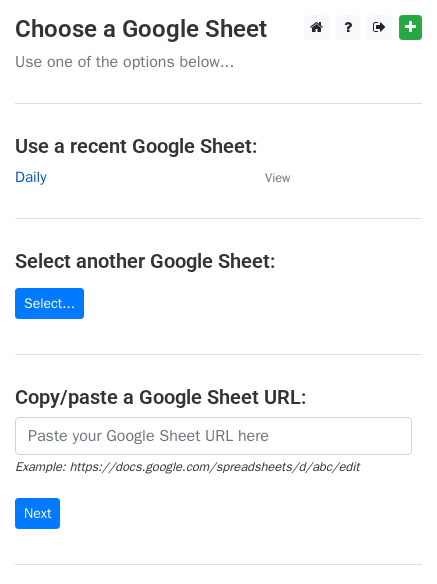 click on "Daily" at bounding box center [30, 177] 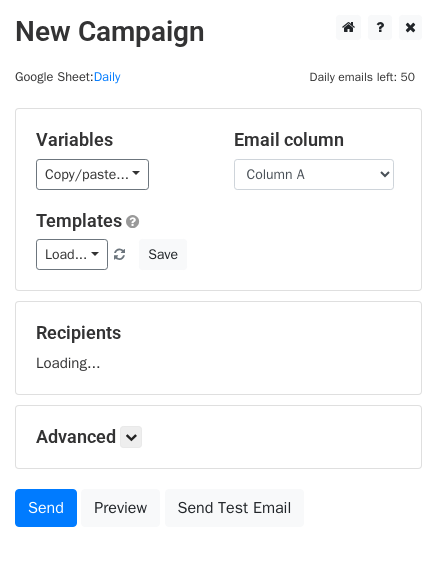 scroll, scrollTop: 0, scrollLeft: 0, axis: both 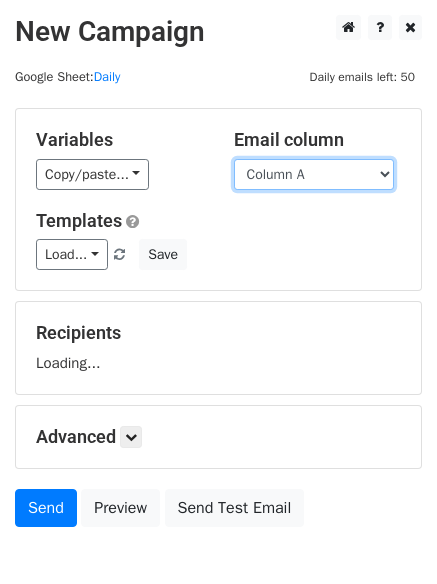 drag, startPoint x: 299, startPoint y: 169, endPoint x: 299, endPoint y: 181, distance: 12 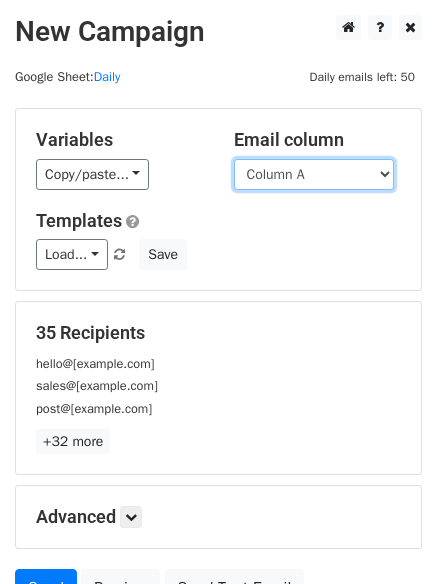 click on "Column A
Column B
Column C" at bounding box center (314, 174) 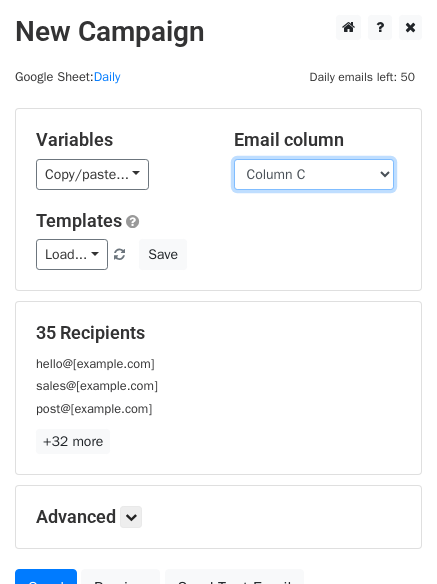 click on "Column A
Column B
Column C" at bounding box center [314, 174] 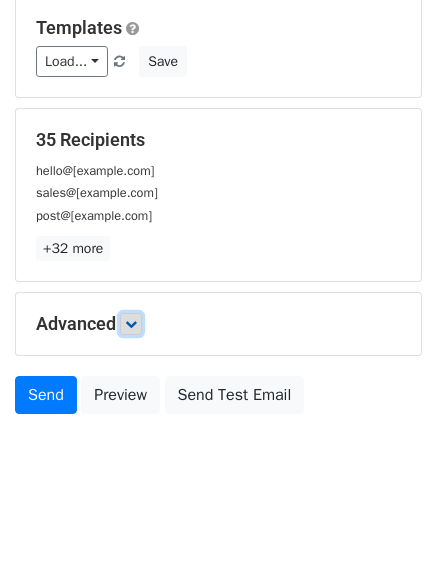 click at bounding box center (131, 324) 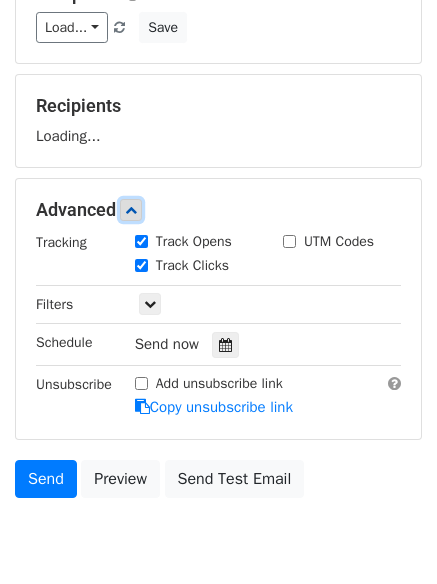 scroll, scrollTop: 244, scrollLeft: 0, axis: vertical 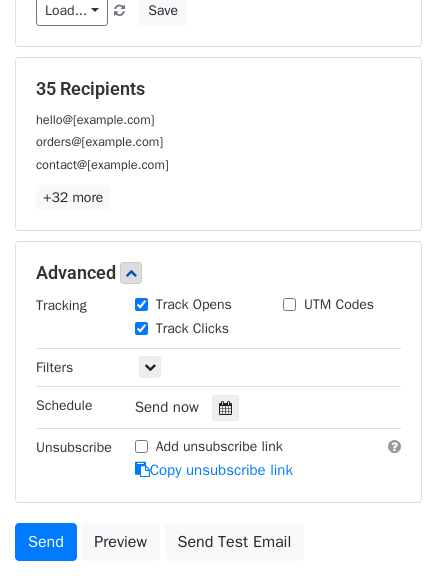 click on "Track Clicks" at bounding box center (194, 330) 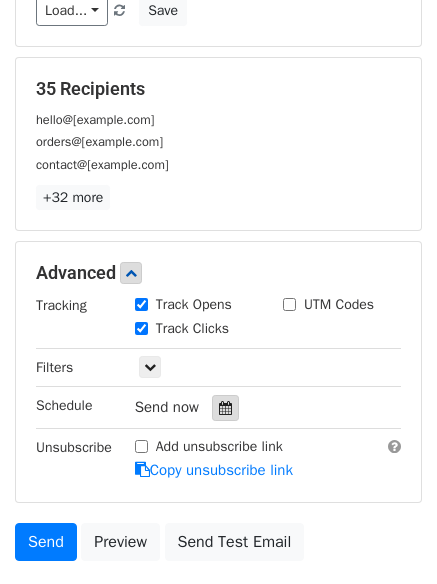 click at bounding box center [225, 408] 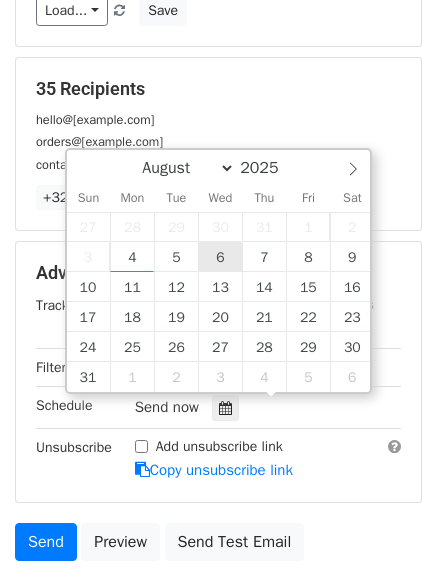 type on "2025-08-06 12:00" 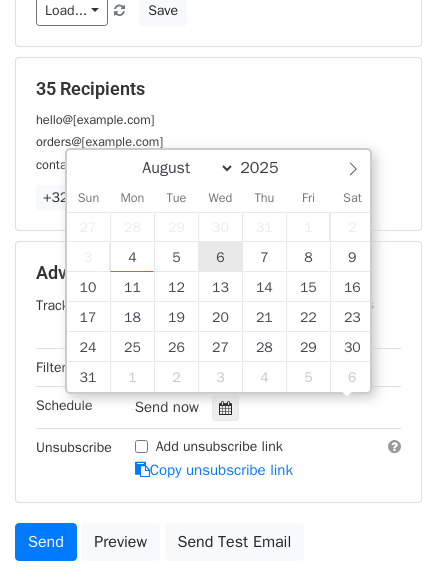 scroll, scrollTop: 1, scrollLeft: 0, axis: vertical 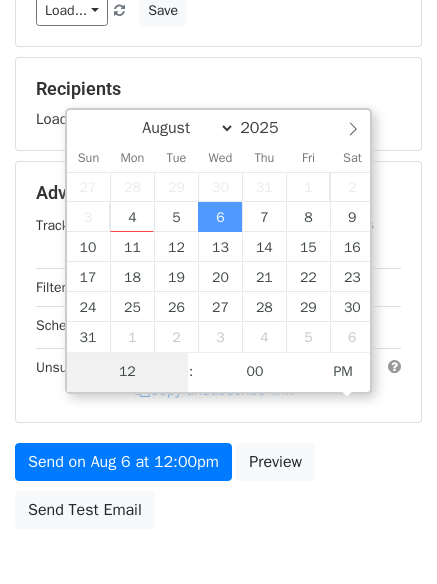 type on "7" 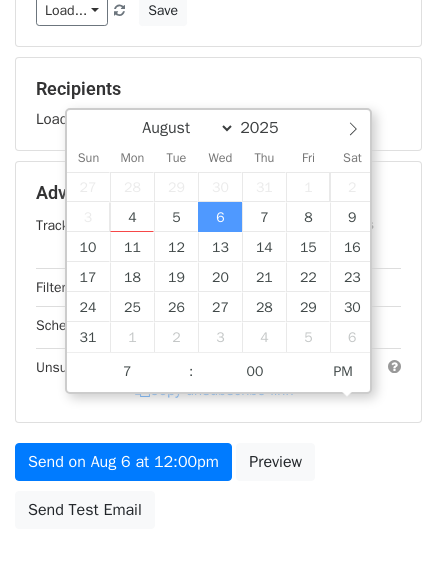 type on "2025-08-06 19:00" 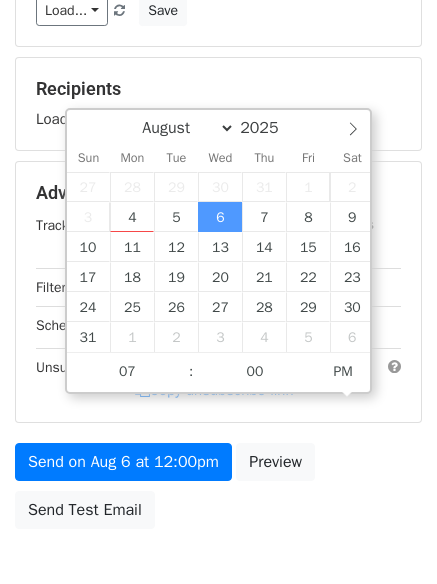 click on "Send on Aug 6 at 12:00pm
Preview
Send Test Email" at bounding box center (218, 491) 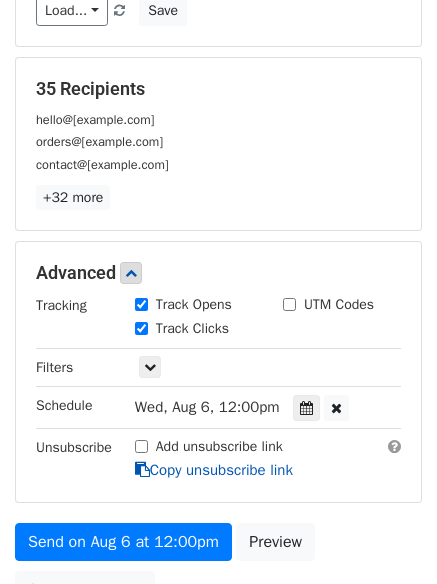 drag, startPoint x: 184, startPoint y: 460, endPoint x: 197, endPoint y: 476, distance: 20.615528 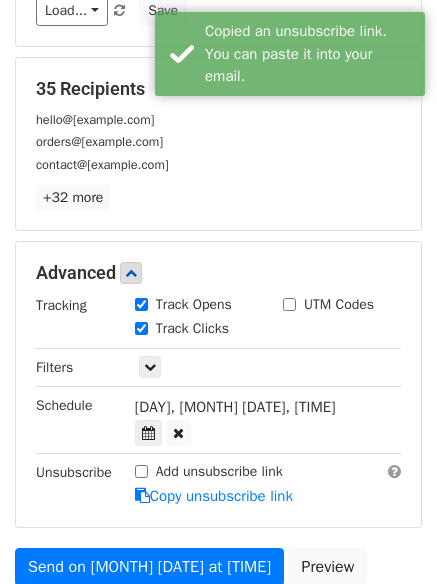 click on "Send on Aug 6 at 7:00pm
Preview
Send Test Email" at bounding box center [218, 596] 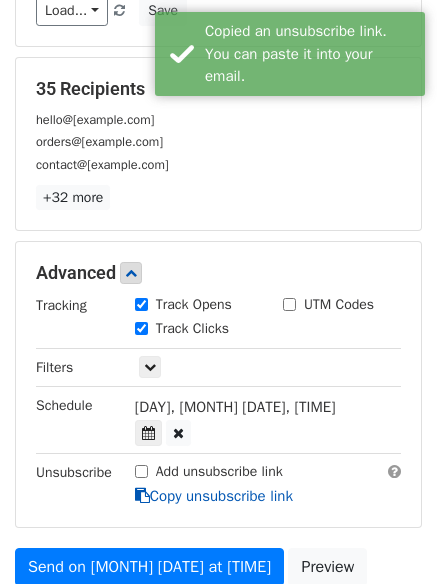 click on "Copy unsubscribe link" at bounding box center (214, 496) 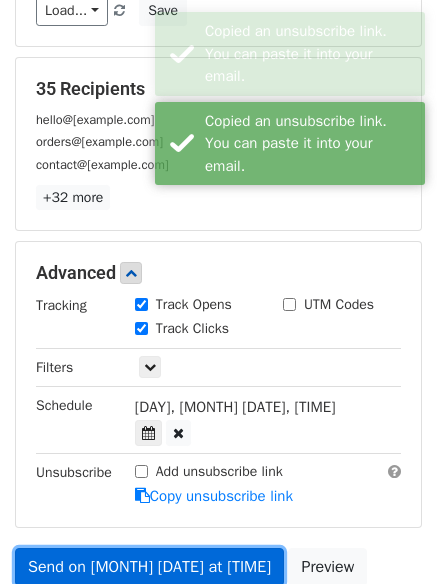 click on "Send on Aug 6 at 7:00pm" at bounding box center [149, 567] 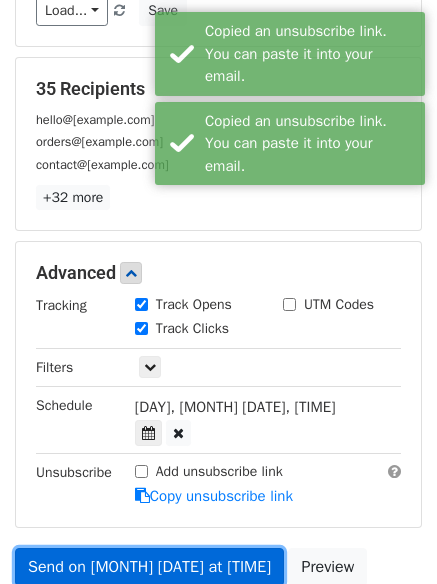 click on "Send on Aug 6 at 7:00pm" at bounding box center (149, 567) 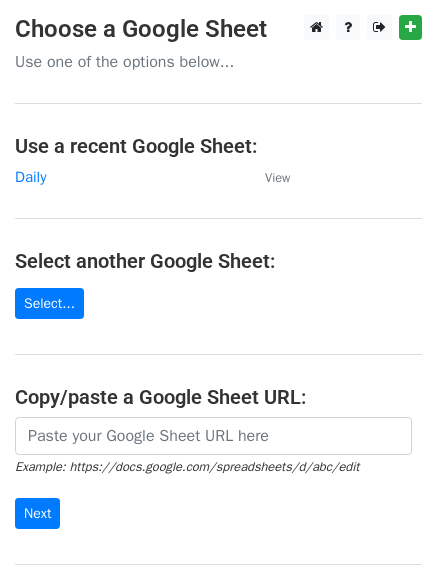 scroll, scrollTop: 0, scrollLeft: 0, axis: both 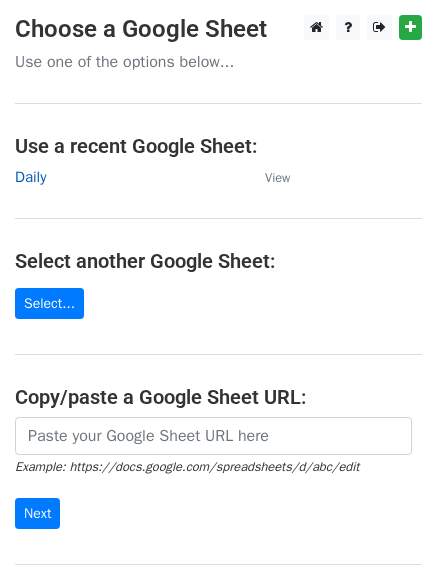 click on "Daily" at bounding box center [30, 177] 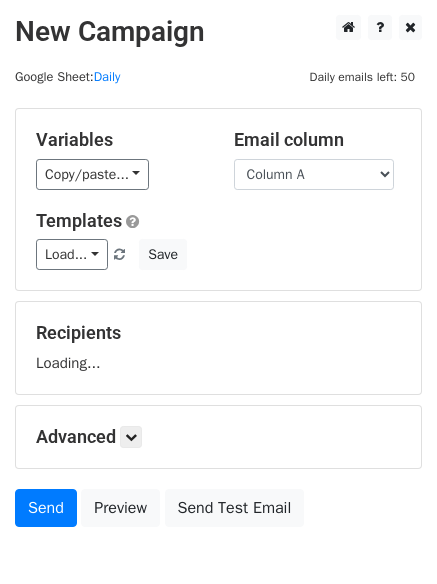 scroll, scrollTop: 0, scrollLeft: 0, axis: both 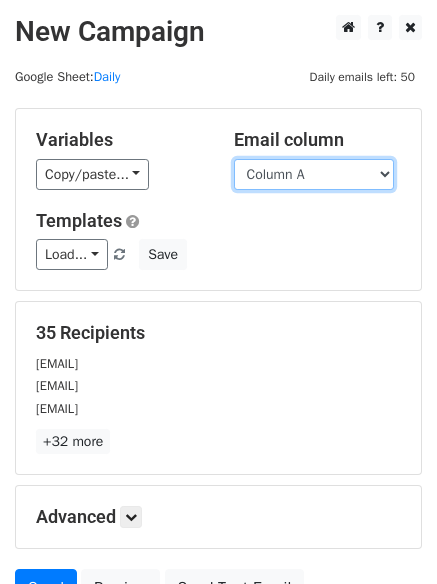 click on "Column A
Column B
Column C" at bounding box center [314, 174] 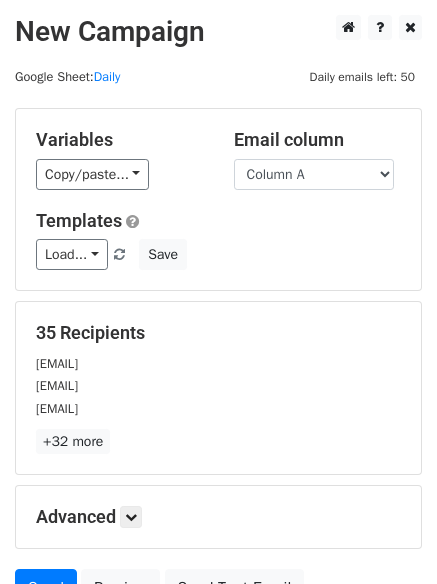 click on "35 Recipients
hello@sunandswellfoods.com
sales@sunandswellfoods.com
post@losdigital.no
+32 more
35 Recipients
×
hello@sunandswellfoods.com
sales@sunandswellfoods.com
post@losdigital.no
hello@shopapricity.com
support@saasant.com
info@censuswide.com
info@pickleballcoachinginternational.com
hello@varsitypickle.com
sales@fueldesign.co.nz
hi@hicacti.com
careers@mote.agency
press@mote.agency
inquiries@mote.agency
contact@apollo.ai
lorena@haldecraft.com
info@ecomgrowth.fr
hello@peppedup.co.uk
connect@prospectfarms.com
info@romaboots.com
customercare@watchtopia.in
sales@hanaretail.com
admin@wine-family.com
info@therabody.com
support@appifycommerce.com
sarah@missboon.ca
info@mossbotanicals.com
viviantwriter@gmail.com
info@octobermultimedia.com
support@parceltrackr.com
sales@vertexsms.com" at bounding box center [218, 388] 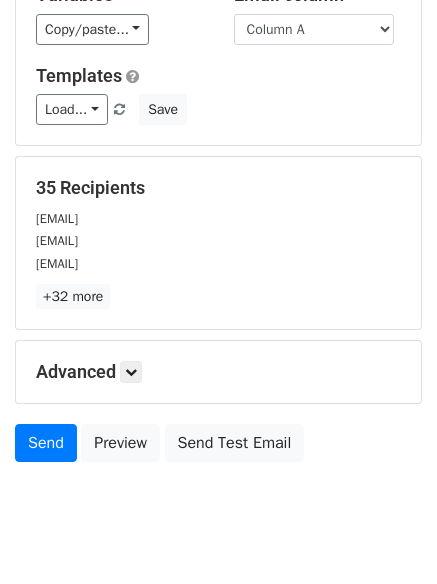 scroll, scrollTop: 193, scrollLeft: 0, axis: vertical 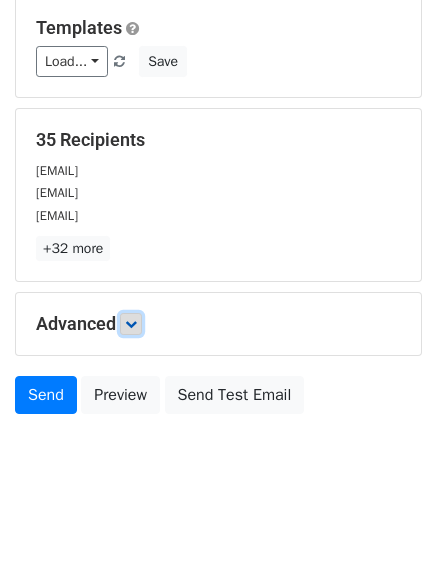 click at bounding box center (131, 324) 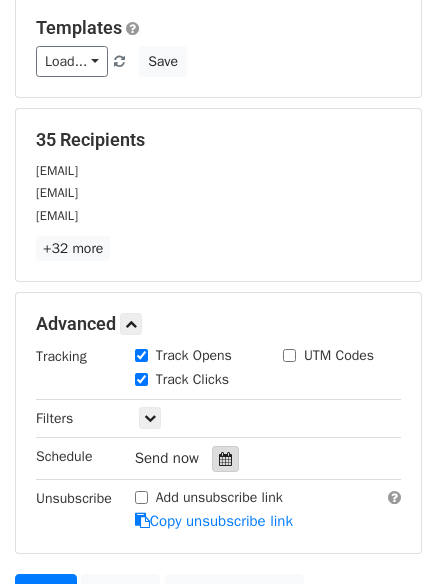 click at bounding box center [225, 459] 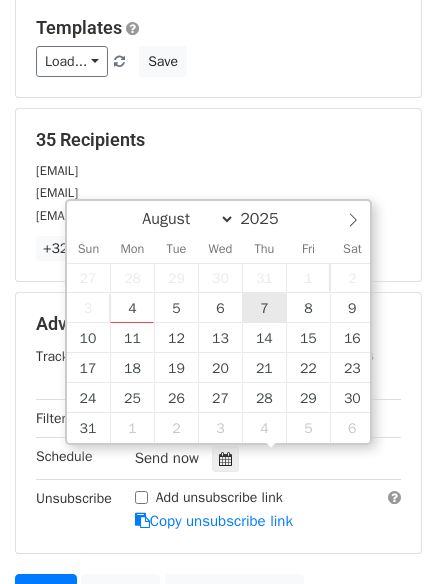 type on "2025-08-07 12:00" 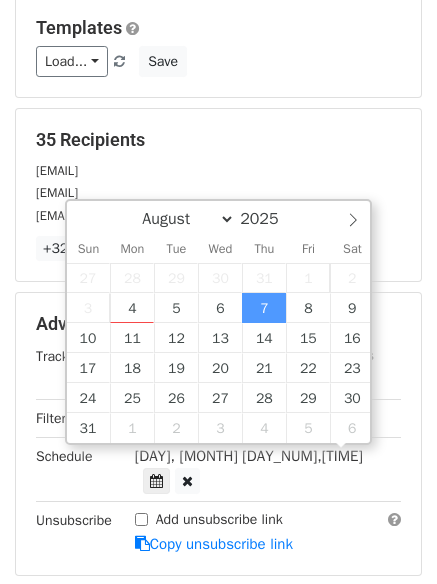 scroll, scrollTop: 1, scrollLeft: 0, axis: vertical 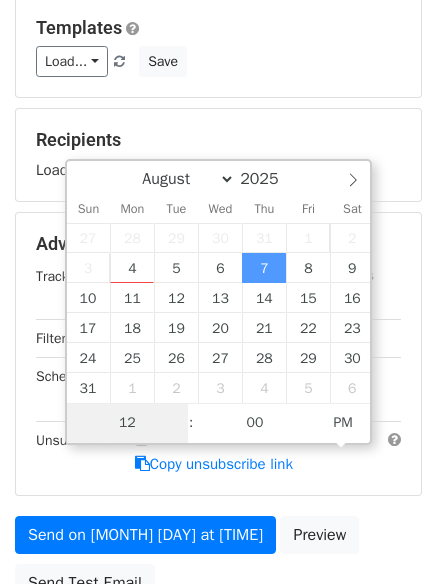 type on "8" 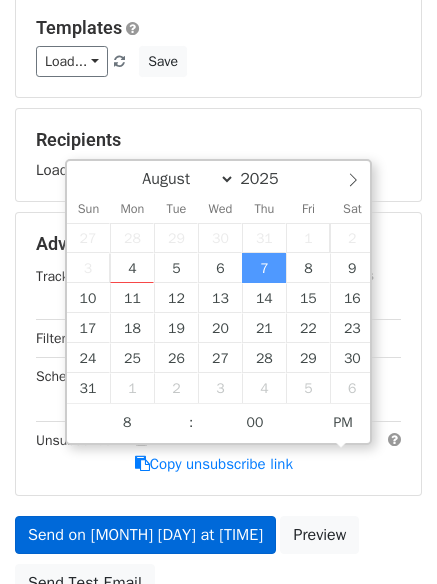 type on "2025-08-07 20:00" 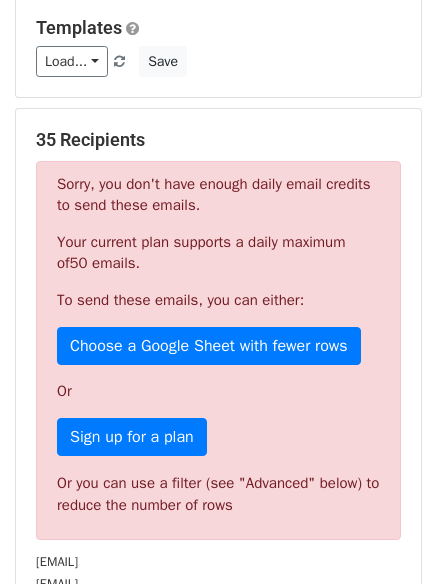 scroll, scrollTop: 357, scrollLeft: 0, axis: vertical 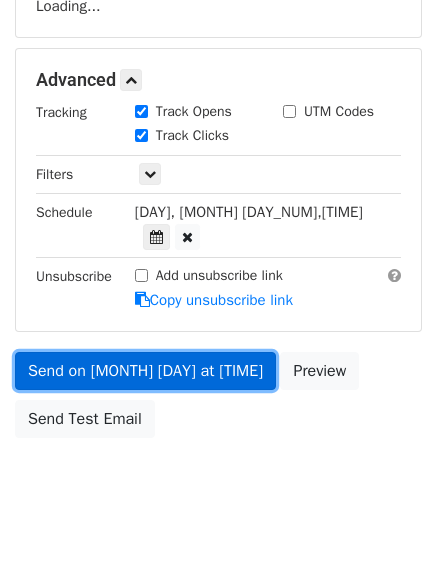 click on "Send on Aug 7 at 8:00pm" at bounding box center [145, 371] 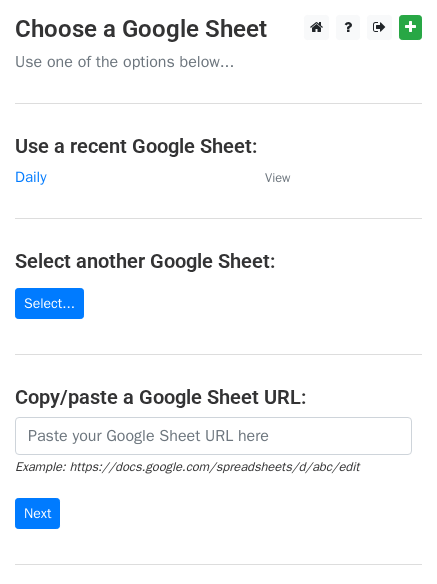 scroll, scrollTop: 0, scrollLeft: 0, axis: both 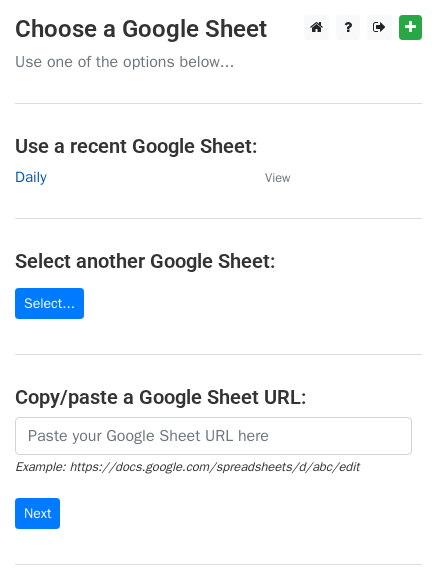 click on "Daily" at bounding box center [30, 177] 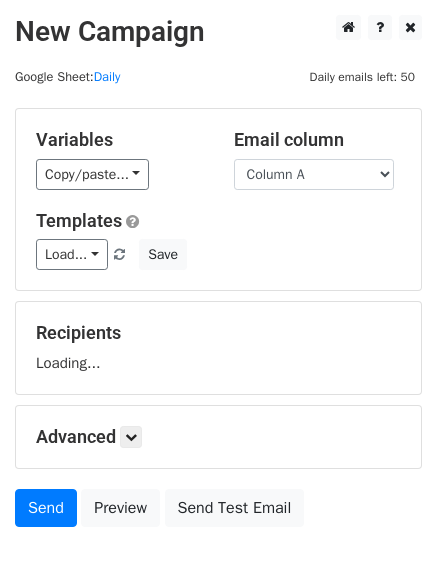 scroll, scrollTop: 0, scrollLeft: 0, axis: both 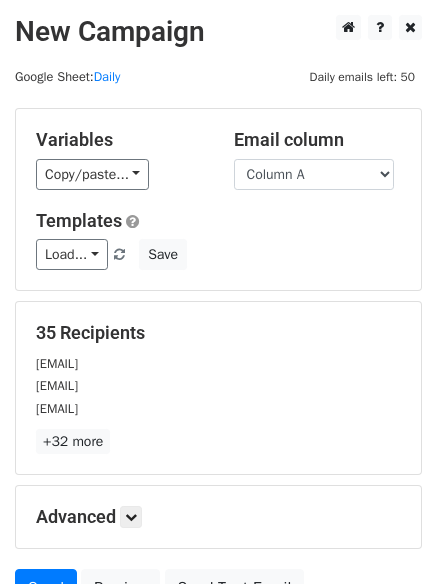 click on "Templates" at bounding box center (218, 221) 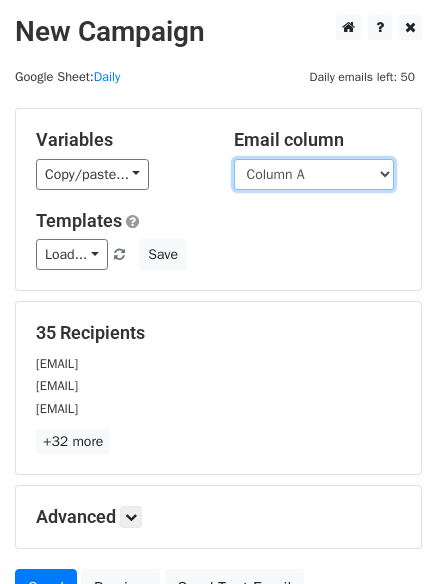 click on "Column A
Column B
Column C" at bounding box center [314, 174] 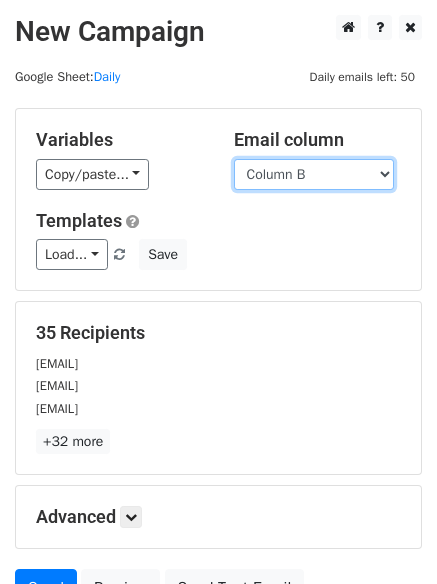 click on "Column A
Column B
Column C" at bounding box center (314, 174) 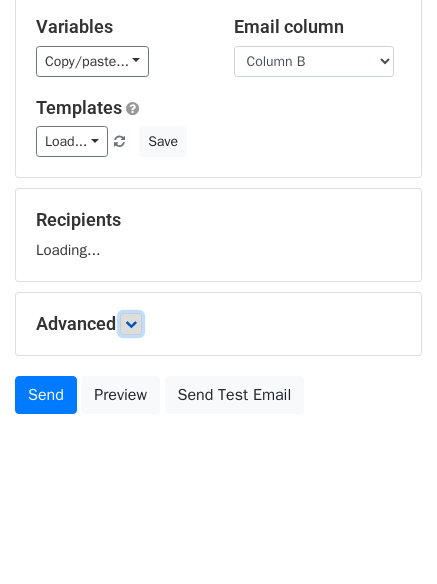 click at bounding box center (131, 324) 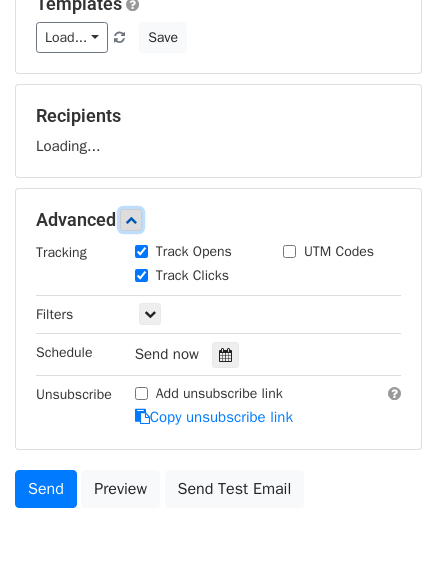 scroll, scrollTop: 219, scrollLeft: 0, axis: vertical 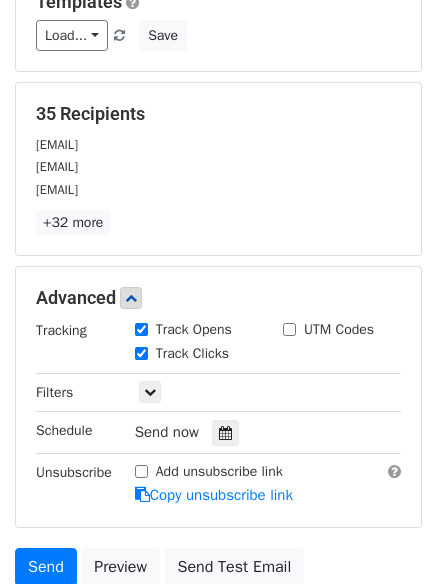 drag, startPoint x: 225, startPoint y: 348, endPoint x: 227, endPoint y: 385, distance: 37.054016 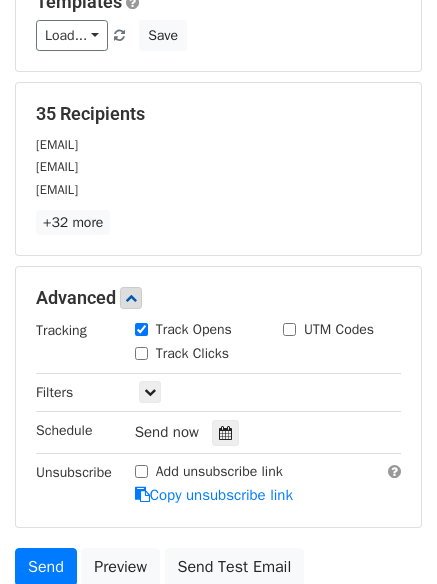 drag, startPoint x: 185, startPoint y: 353, endPoint x: 195, endPoint y: 365, distance: 15.6205 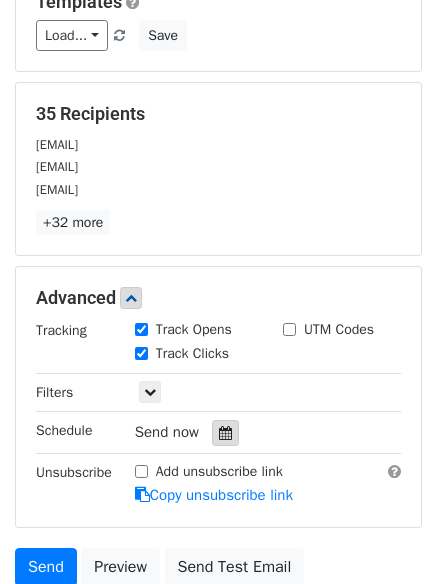 click at bounding box center [225, 433] 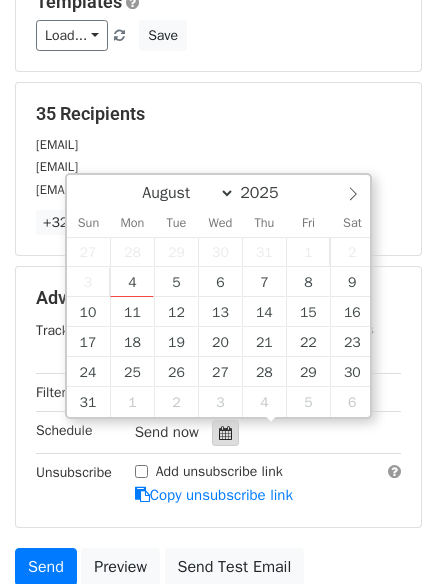 scroll, scrollTop: 389, scrollLeft: 0, axis: vertical 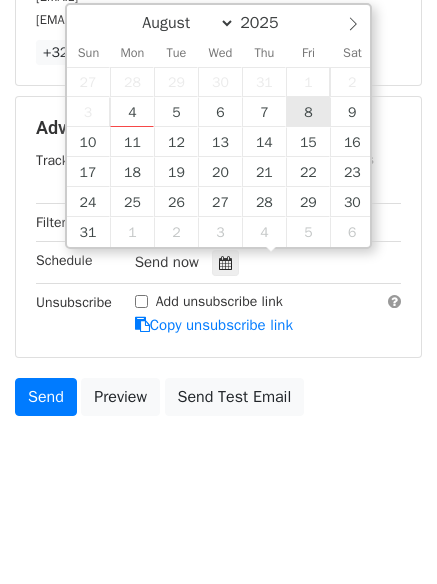 type on "2025-08-08 12:00" 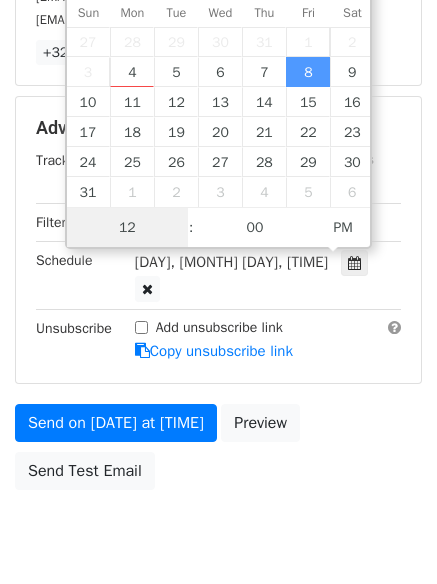 scroll, scrollTop: 1, scrollLeft: 0, axis: vertical 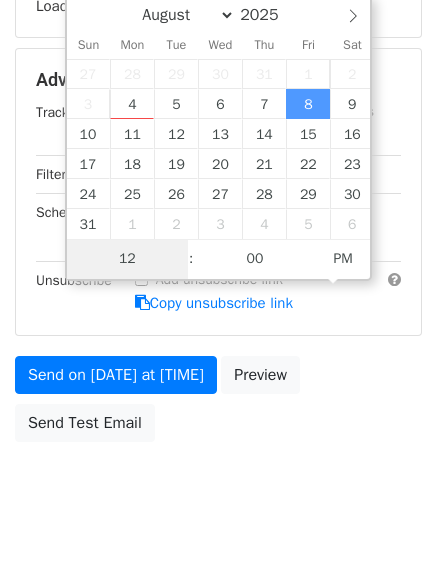 type on "9" 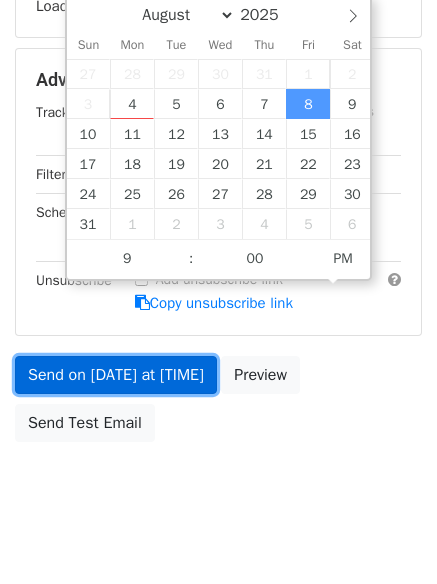 type on "2025-08-08 21:00" 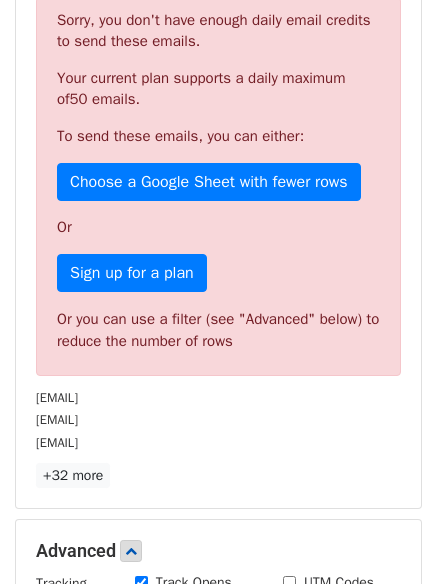drag, startPoint x: 174, startPoint y: 333, endPoint x: 176, endPoint y: 381, distance: 48.04165 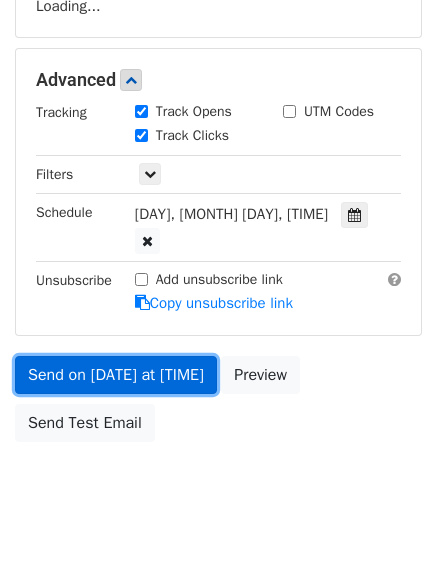 click on "Send on Aug 8 at 9:00pm" at bounding box center [116, 375] 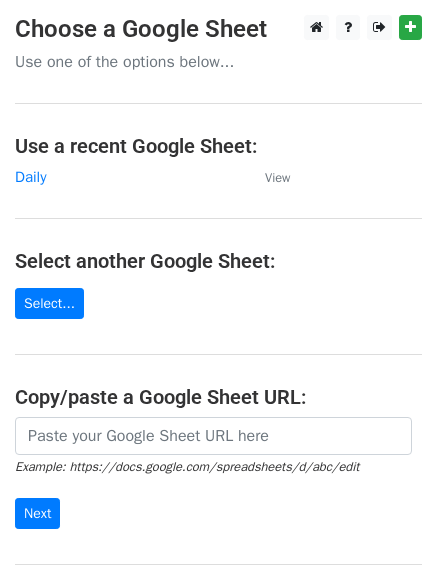 scroll, scrollTop: 0, scrollLeft: 0, axis: both 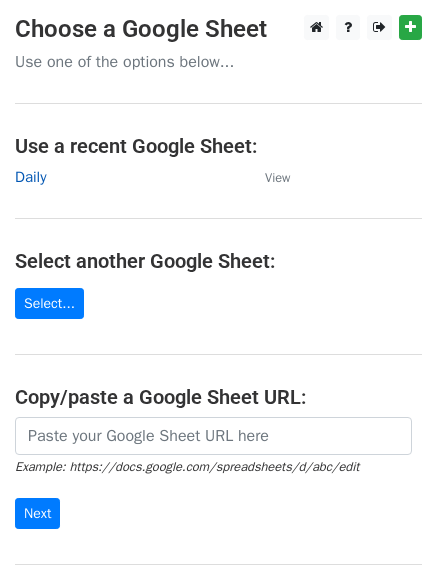 click on "Daily" at bounding box center [30, 177] 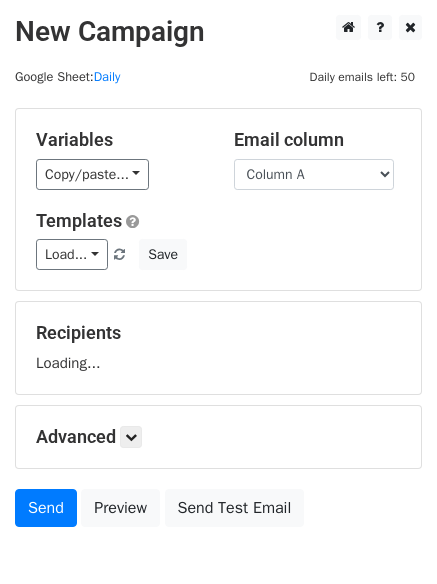 scroll, scrollTop: 0, scrollLeft: 0, axis: both 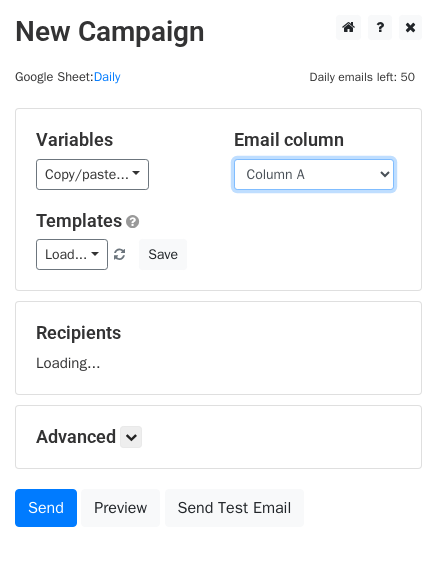 click on "Column A
Column B
Column C" at bounding box center (314, 174) 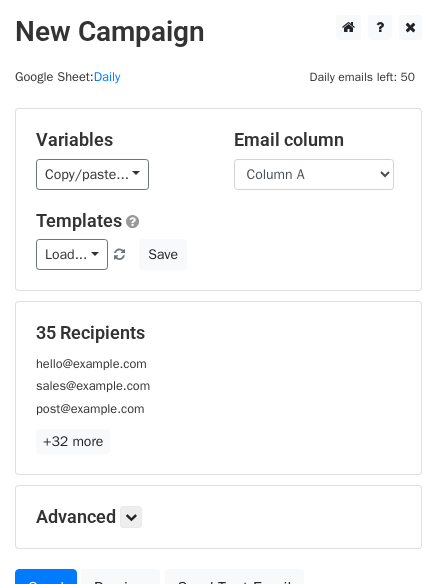 click on "Load...
No templates saved
Save" at bounding box center (218, 254) 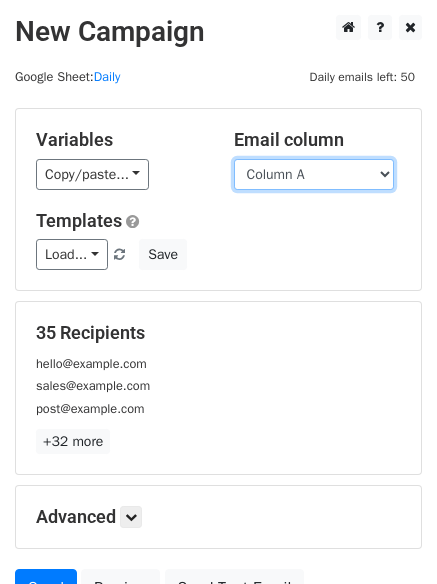 click on "Column A
Column B
Column C" at bounding box center [314, 174] 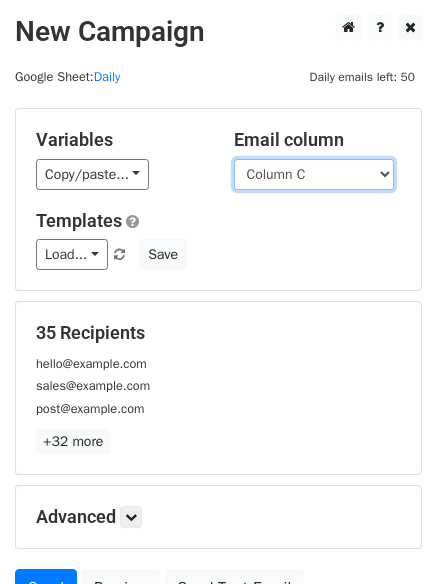 click on "Column A
Column B
Column C" at bounding box center (314, 174) 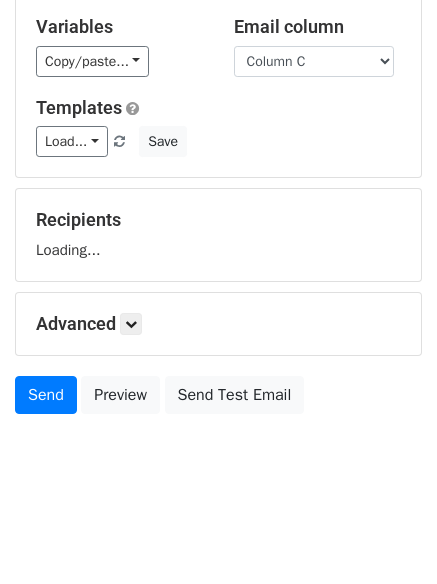 click on "Advanced" at bounding box center [218, 324] 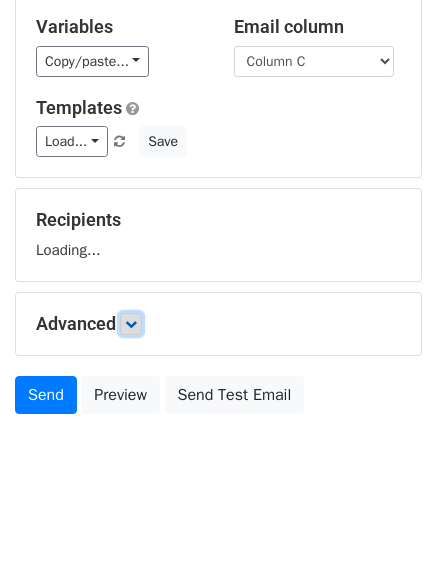 click at bounding box center (131, 324) 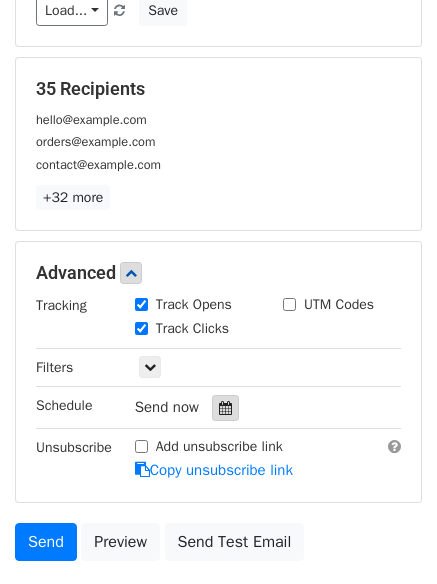 click at bounding box center [225, 408] 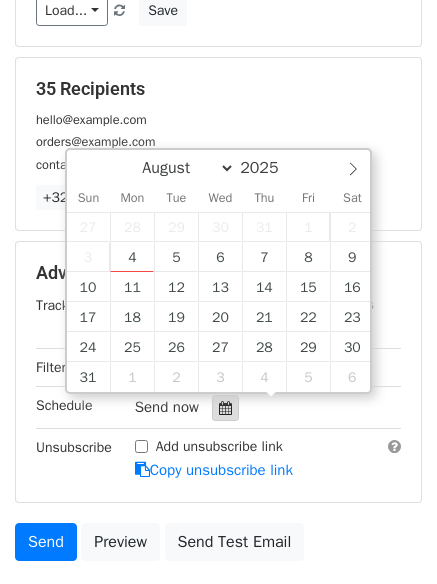 scroll, scrollTop: 389, scrollLeft: 0, axis: vertical 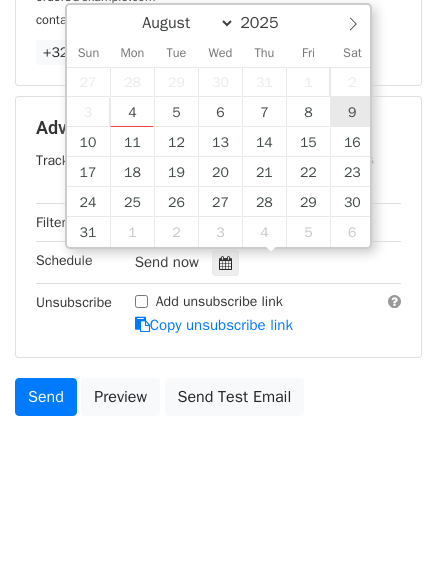 type on "2025-08-09 12:00" 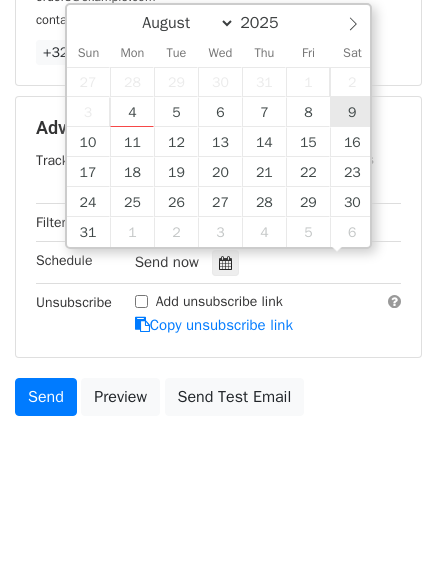 scroll, scrollTop: 1, scrollLeft: 0, axis: vertical 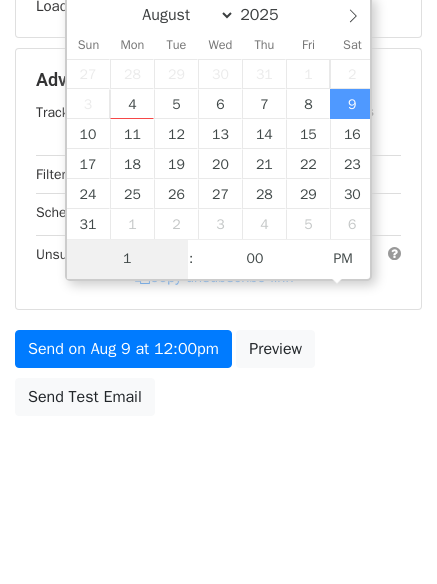 type on "10" 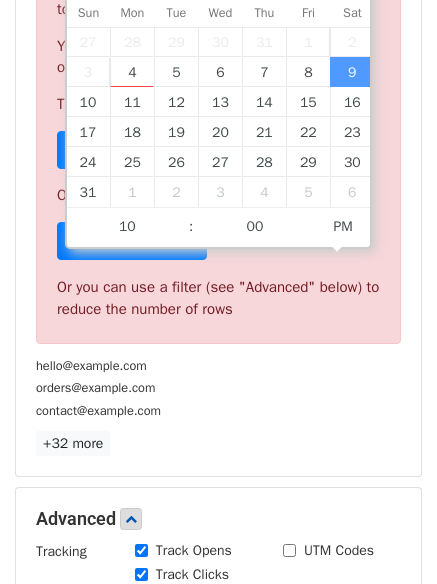 type on "2025-08-09 22:00" 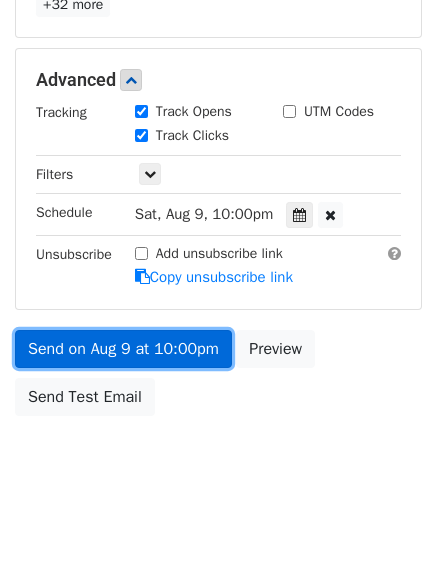scroll, scrollTop: 357, scrollLeft: 0, axis: vertical 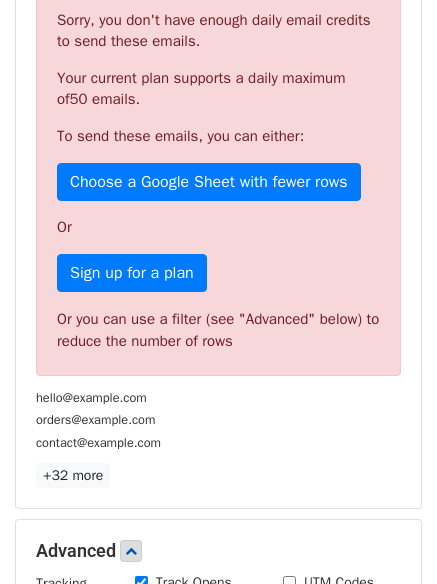 click on "Send on Aug 9 at 10:00pm" at bounding box center (123, 820) 